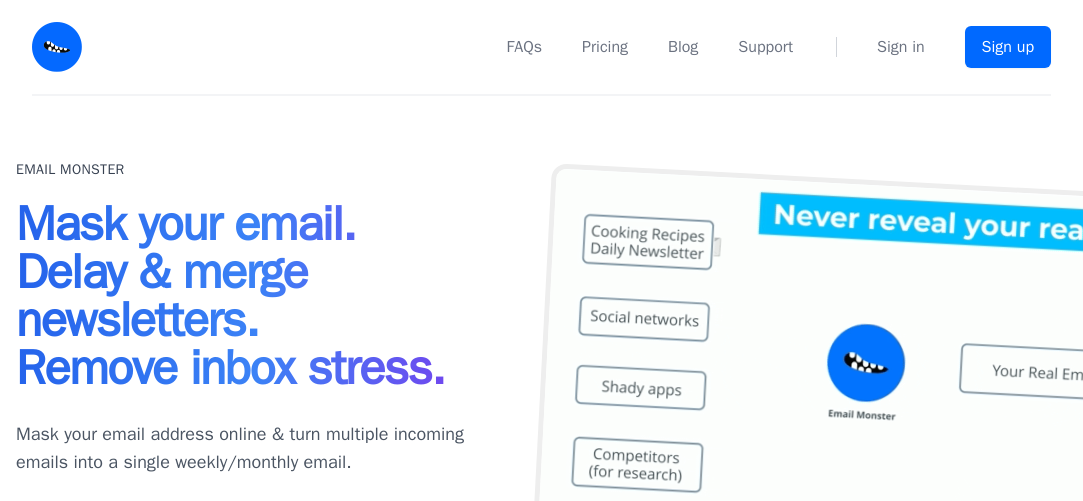 scroll, scrollTop: 0, scrollLeft: 0, axis: both 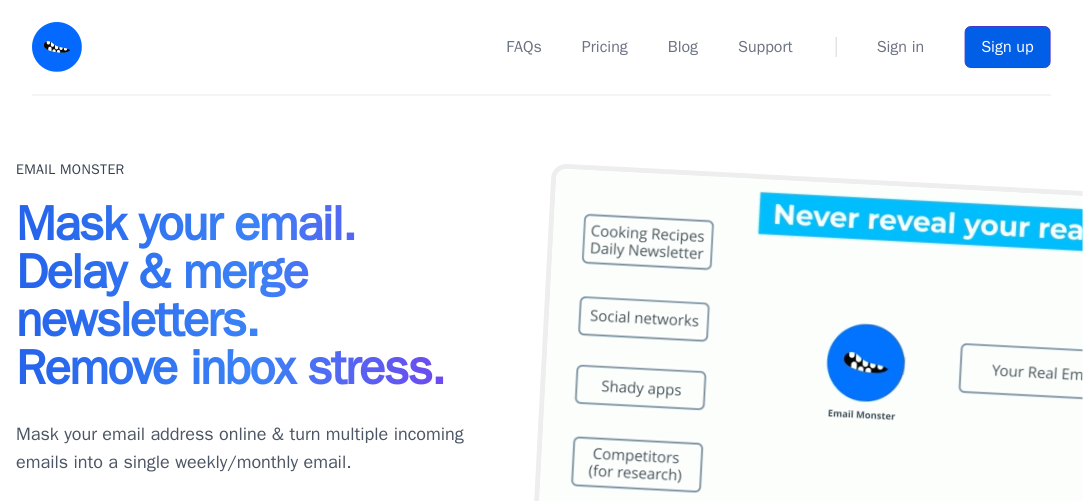 click on "Sign up" at bounding box center [1008, 47] 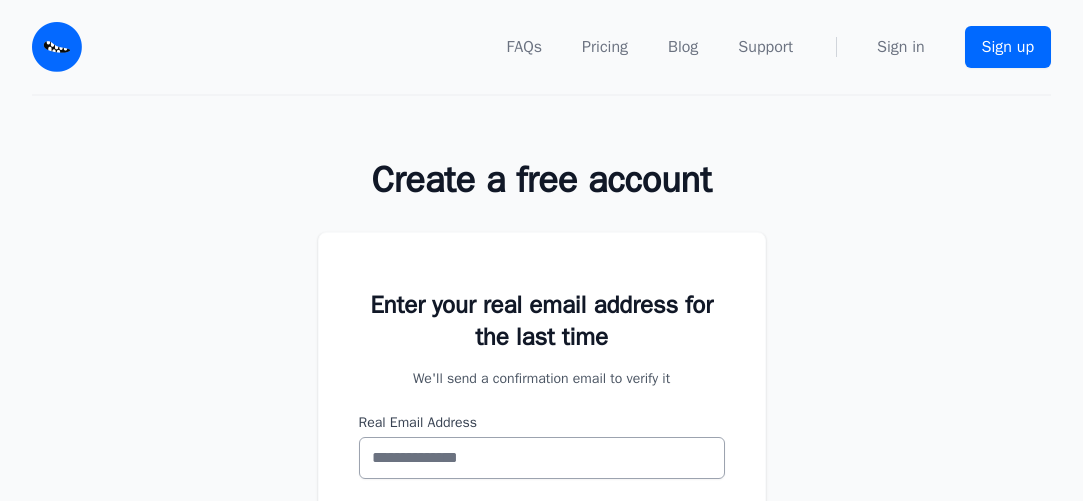scroll, scrollTop: 0, scrollLeft: 0, axis: both 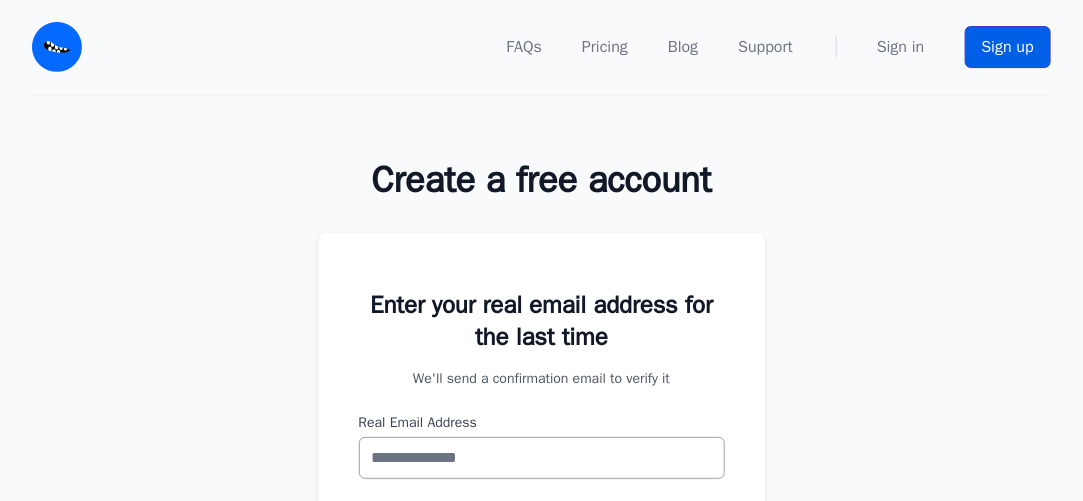 click on "Sign up" at bounding box center [1008, 47] 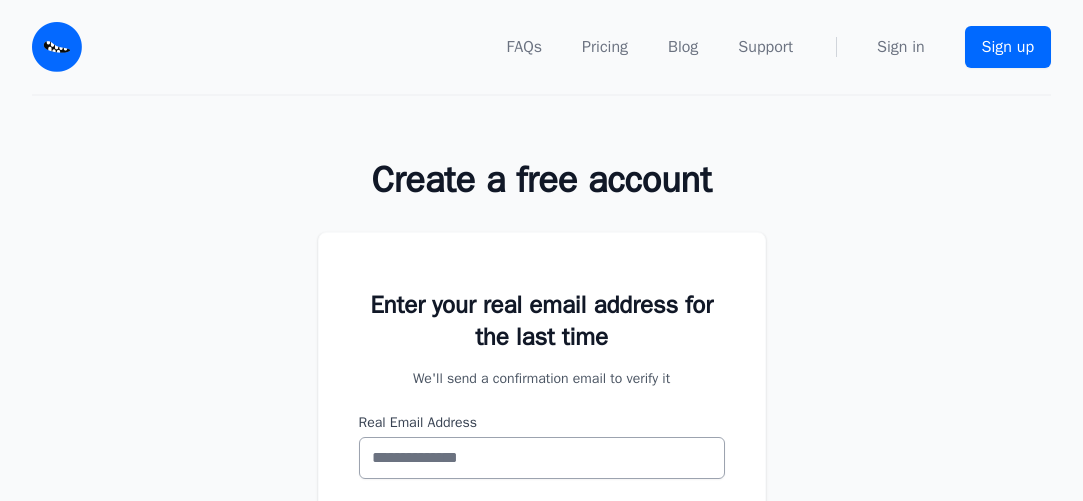 scroll, scrollTop: 0, scrollLeft: 0, axis: both 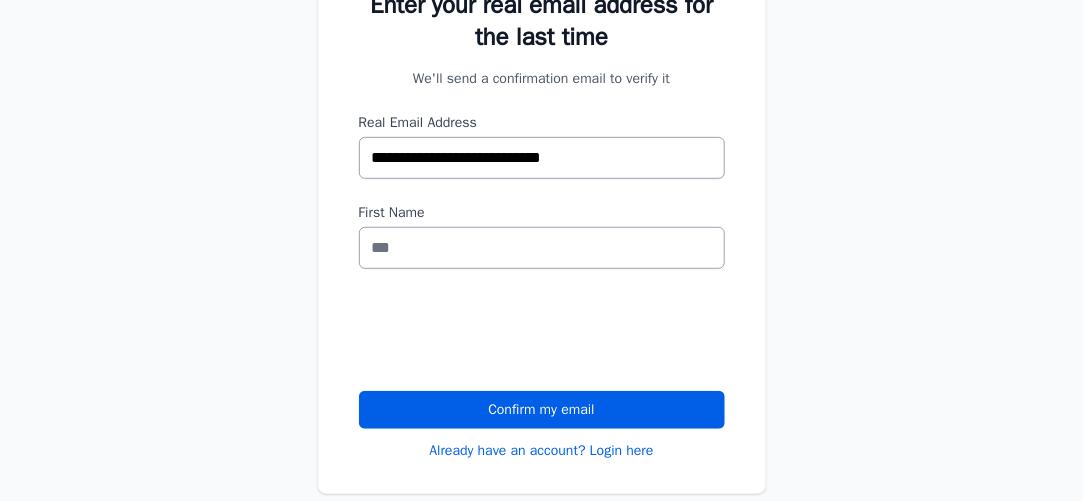 type on "**********" 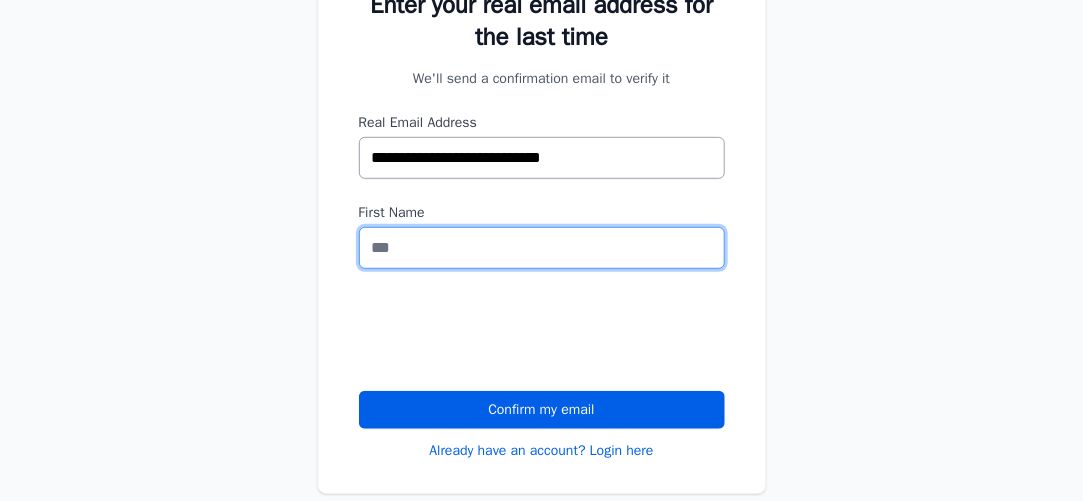 click on "First Name" at bounding box center [542, 248] 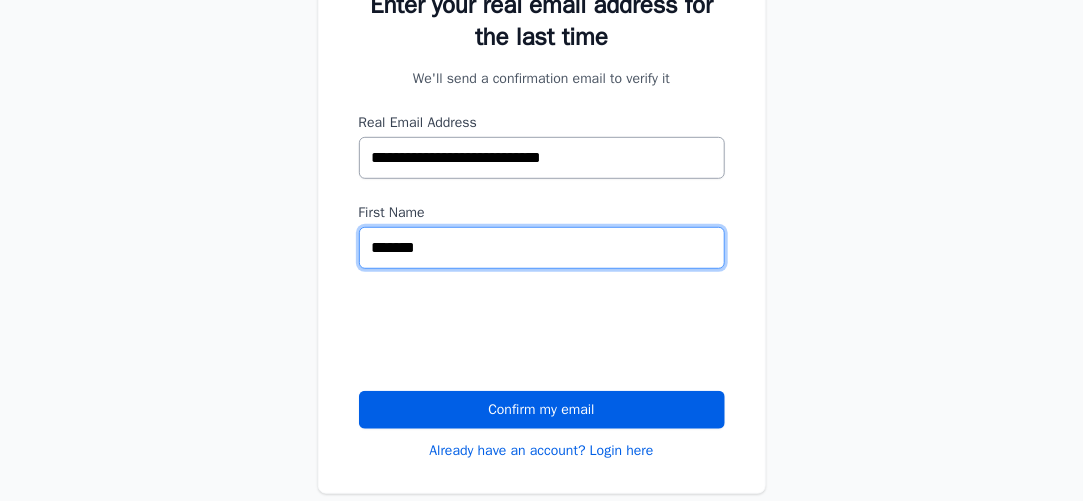 type on "*******" 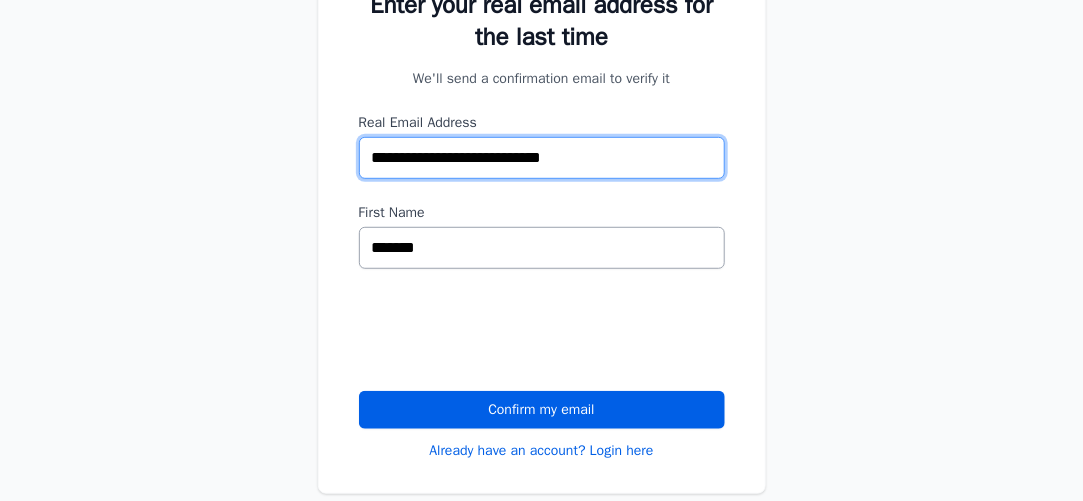 click on "**********" at bounding box center [542, 158] 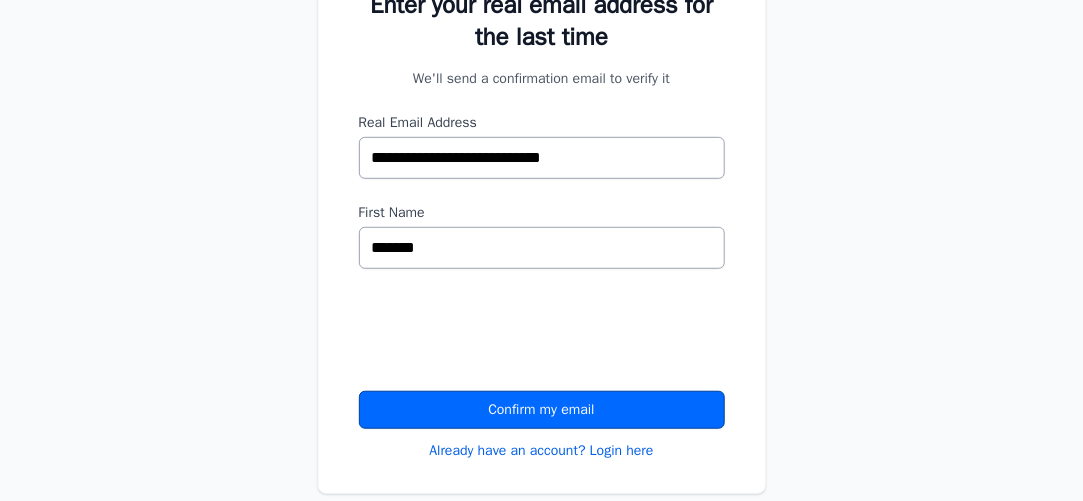 click on "Confirm my email" at bounding box center [542, 410] 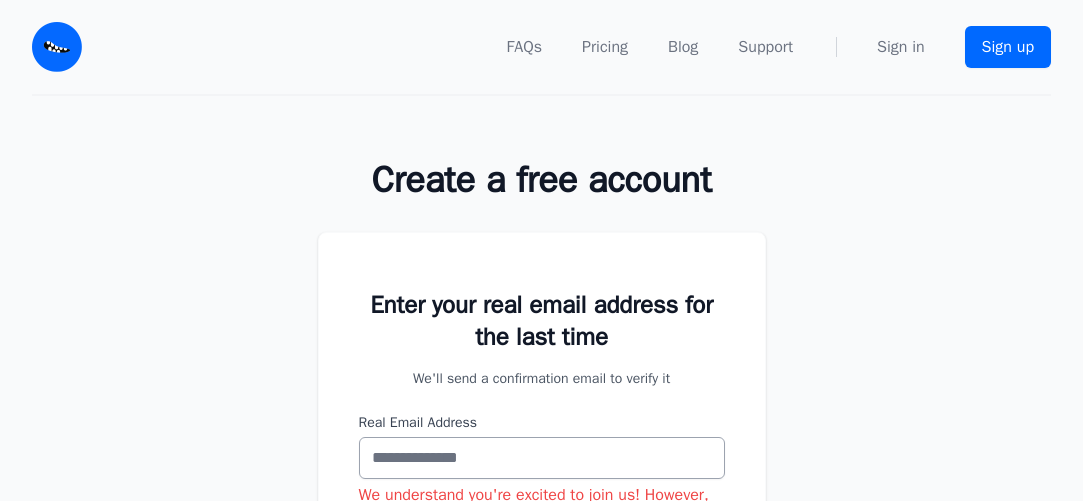 scroll, scrollTop: 0, scrollLeft: 0, axis: both 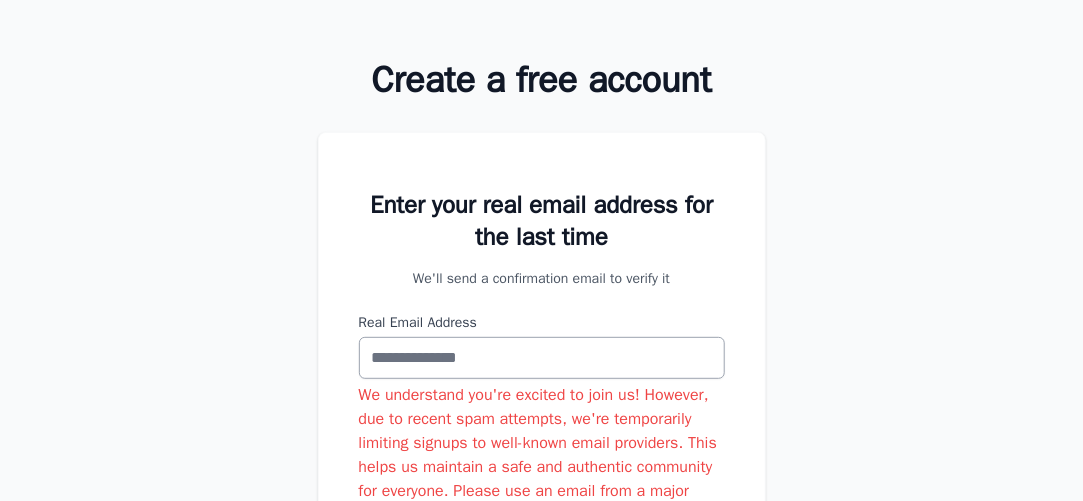 click on "Real Email Address" at bounding box center [542, 358] 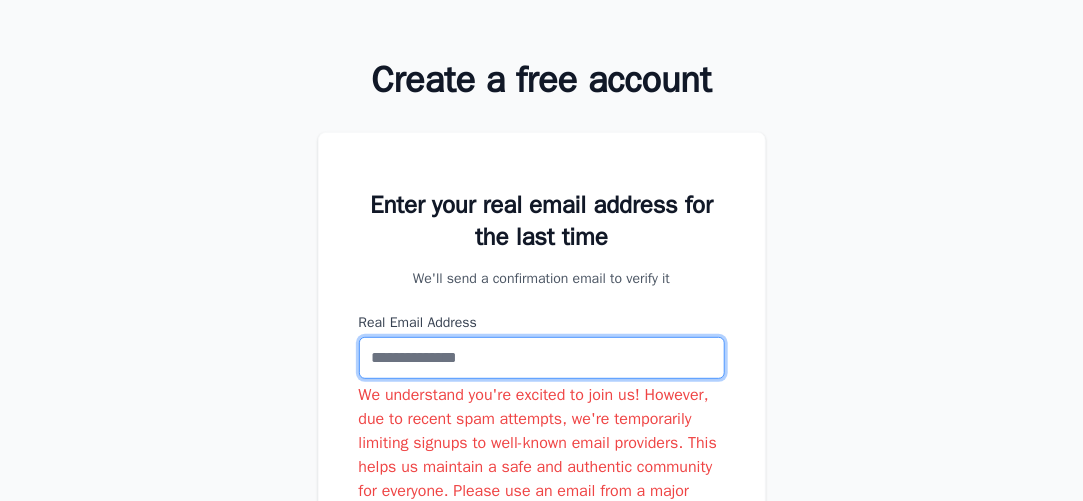 paste on "**********" 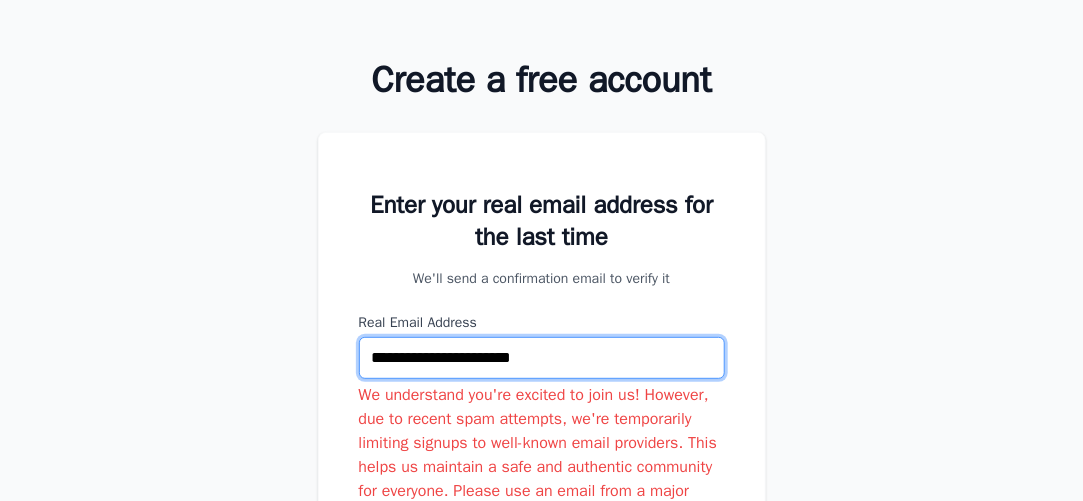 scroll, scrollTop: 300, scrollLeft: 0, axis: vertical 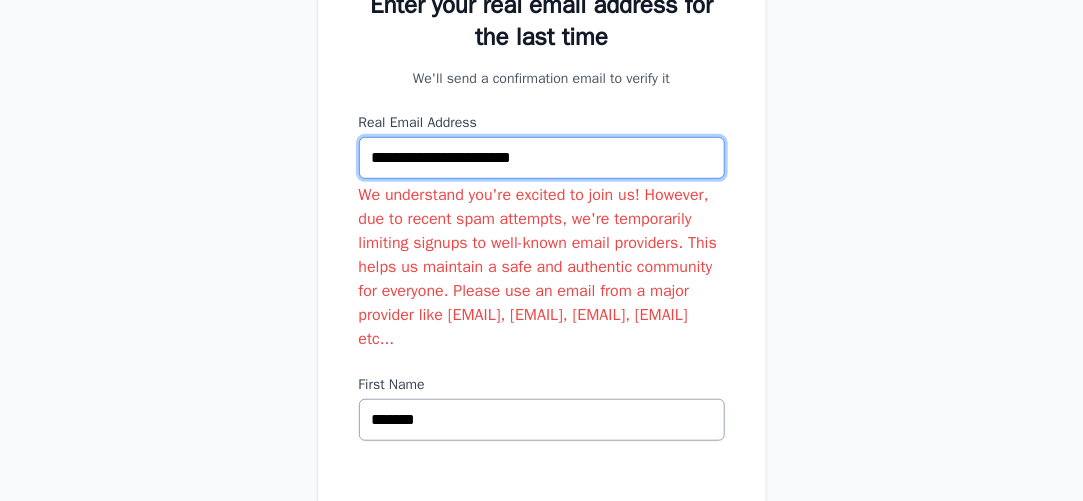 type on "**********" 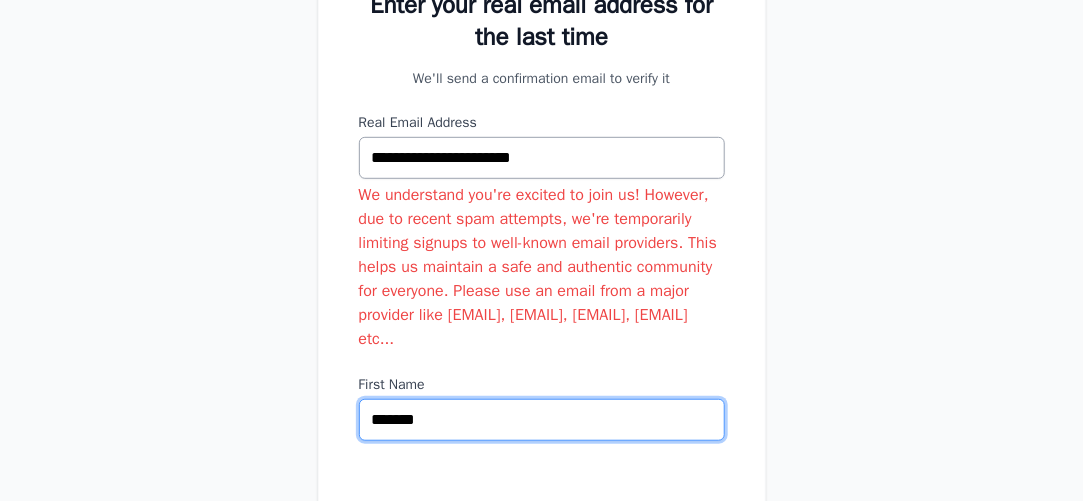 click on "*******" at bounding box center (542, 420) 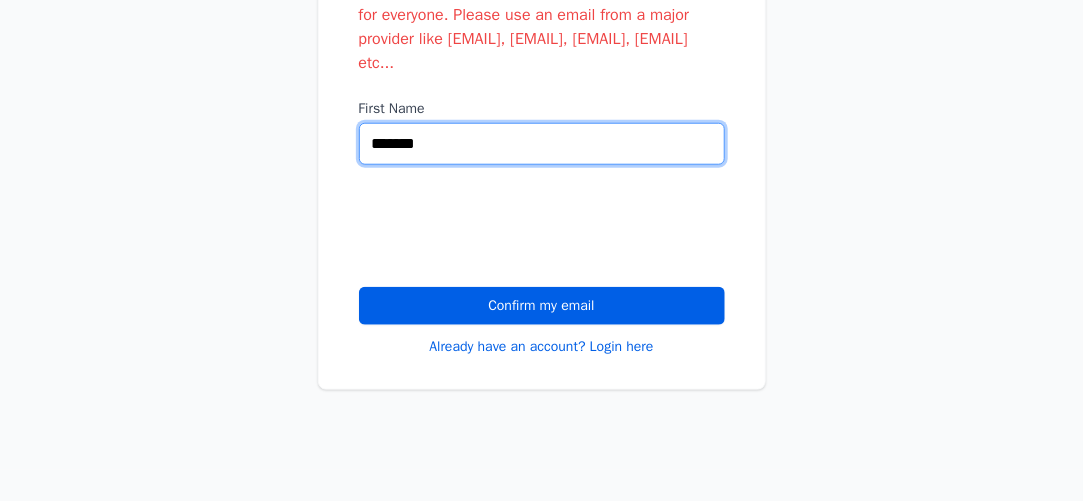 scroll, scrollTop: 600, scrollLeft: 0, axis: vertical 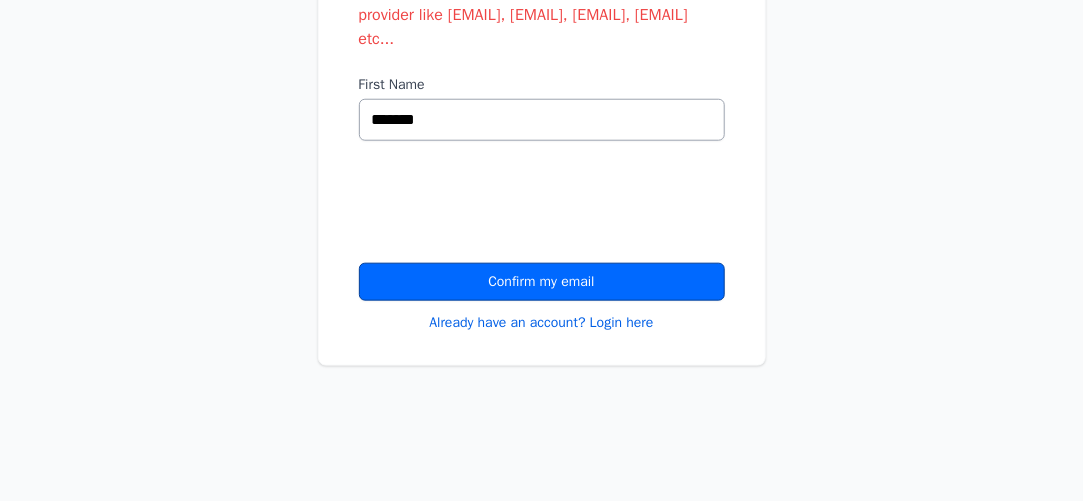 click on "Confirm my email" at bounding box center (542, 282) 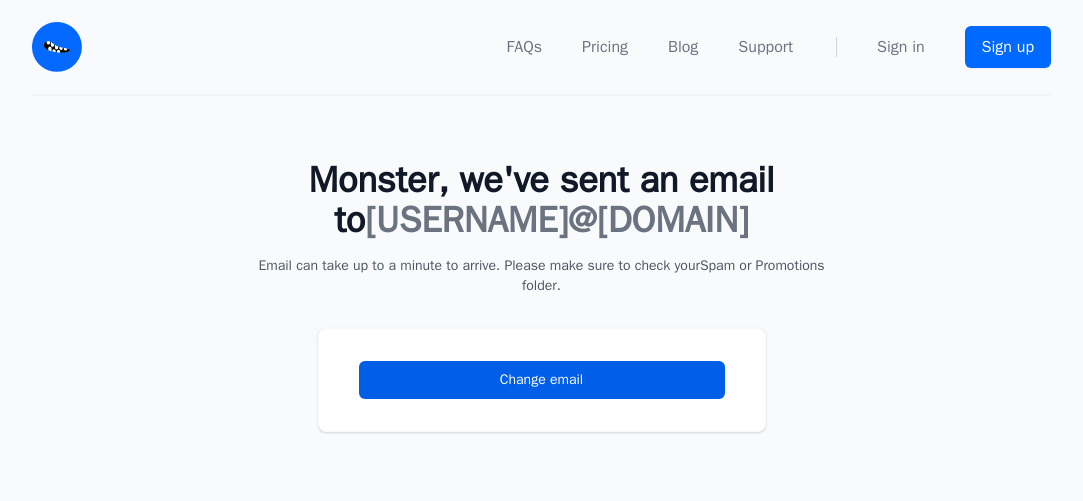 scroll, scrollTop: 0, scrollLeft: 0, axis: both 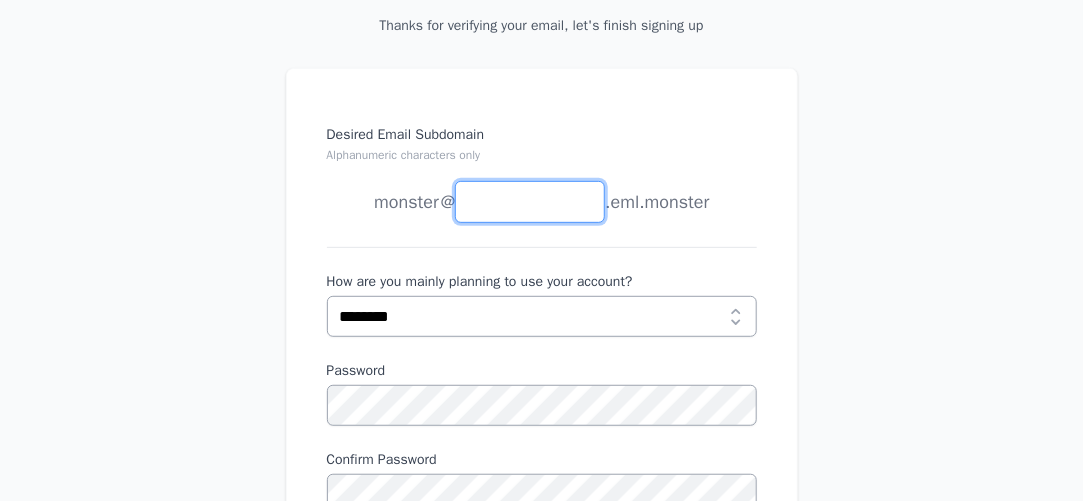 click on "Desired Email Subdomain
Alphanumeric characters only" at bounding box center [530, 202] 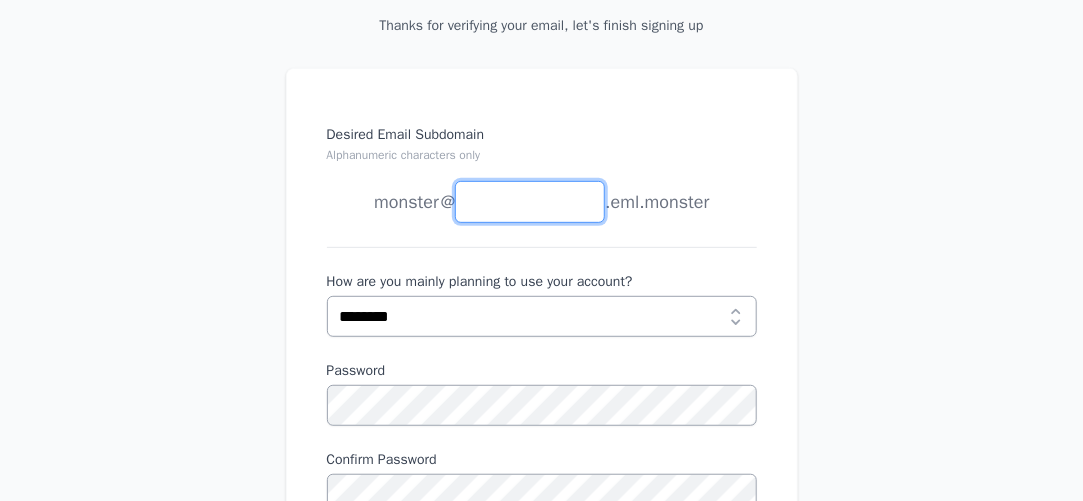 type on "*" 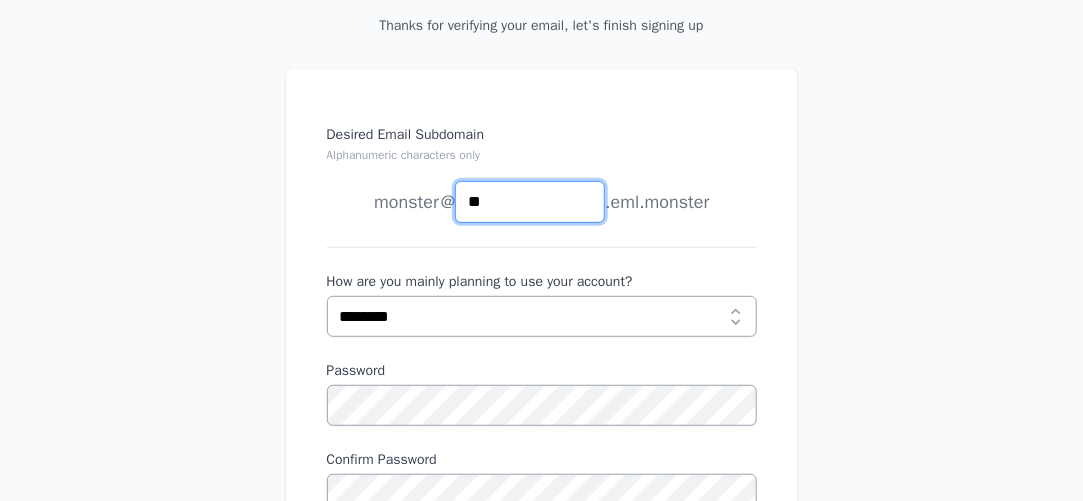 type on "*" 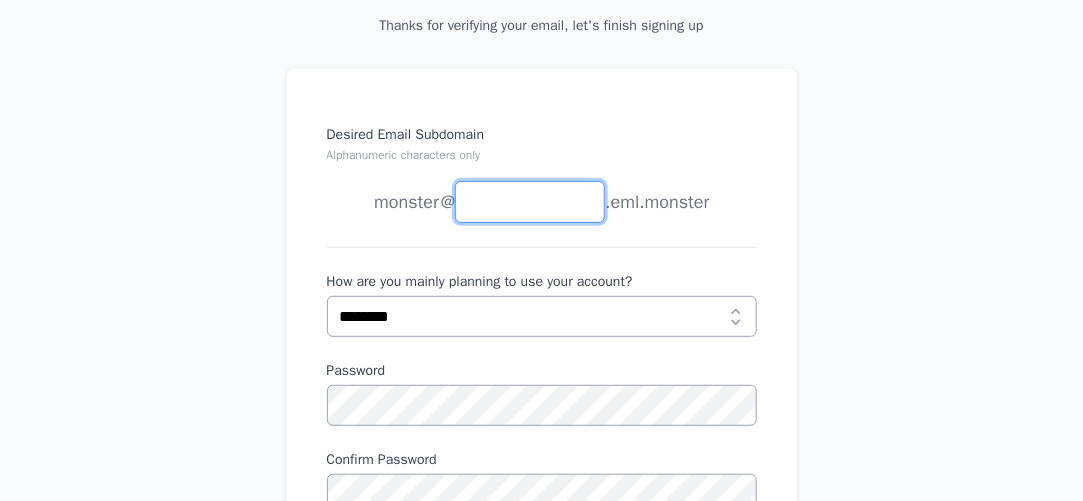 type on "*" 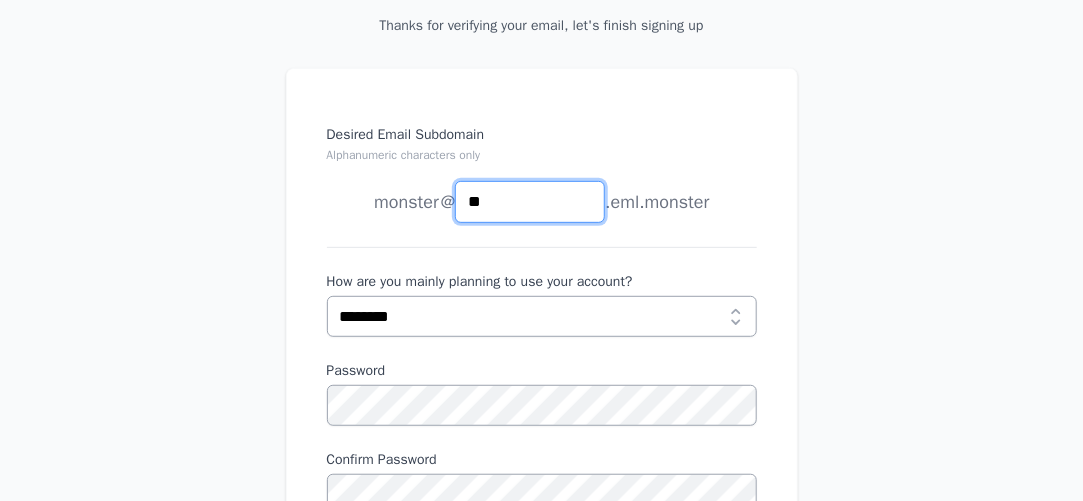 type on "*" 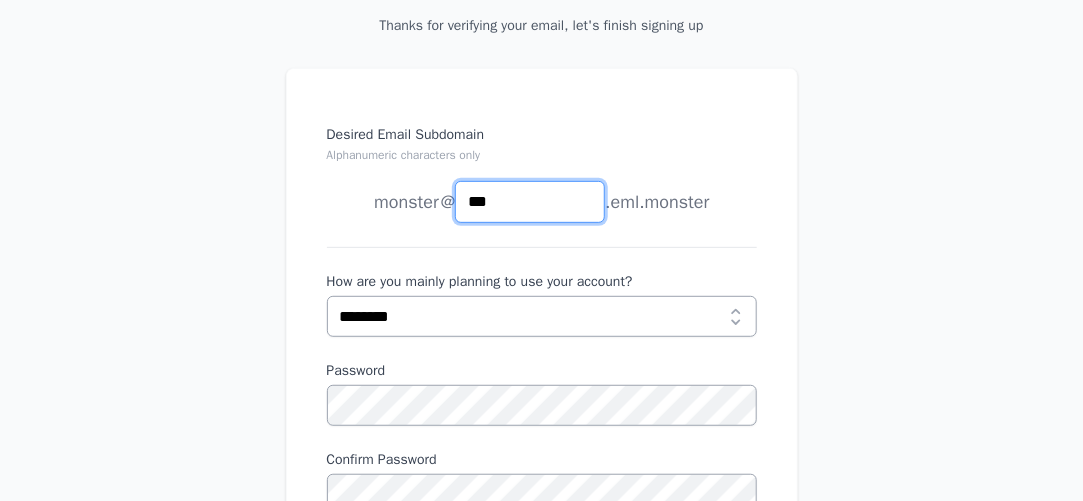 scroll, scrollTop: 400, scrollLeft: 0, axis: vertical 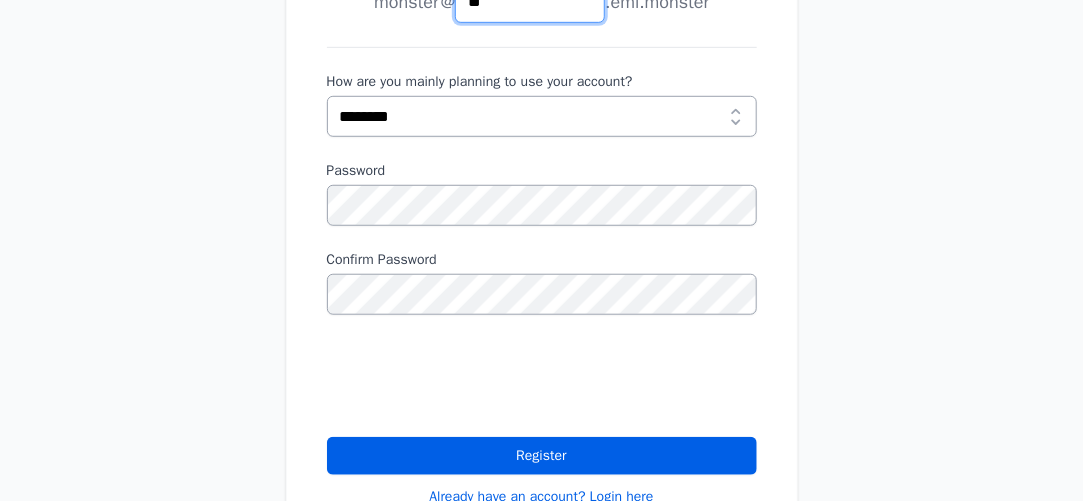 type on "*" 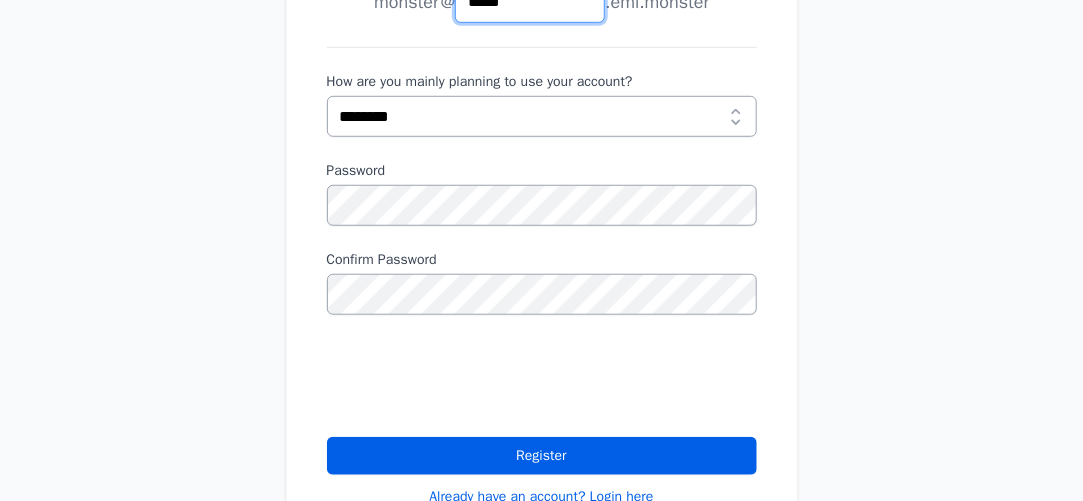 type on "*****" 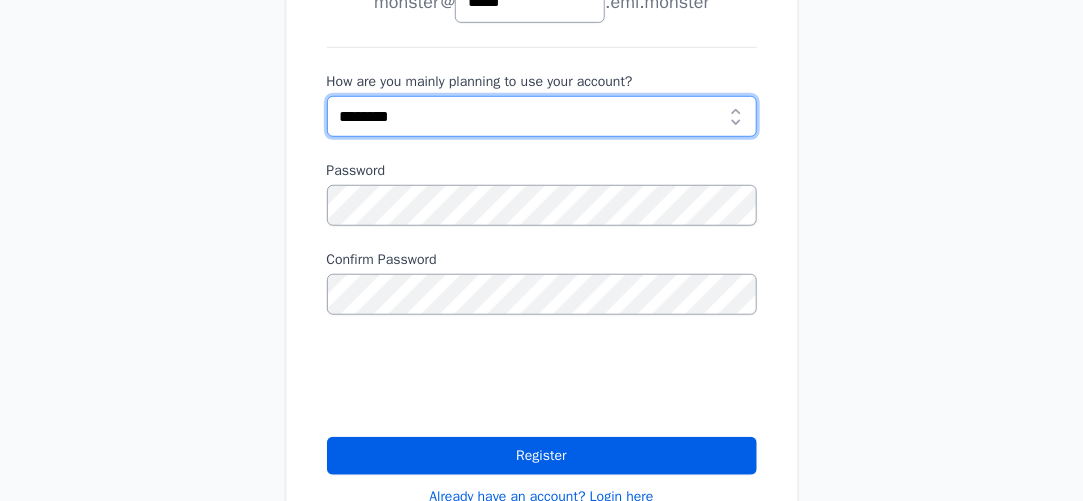 drag, startPoint x: 508, startPoint y: 64, endPoint x: 377, endPoint y: 159, distance: 161.82089 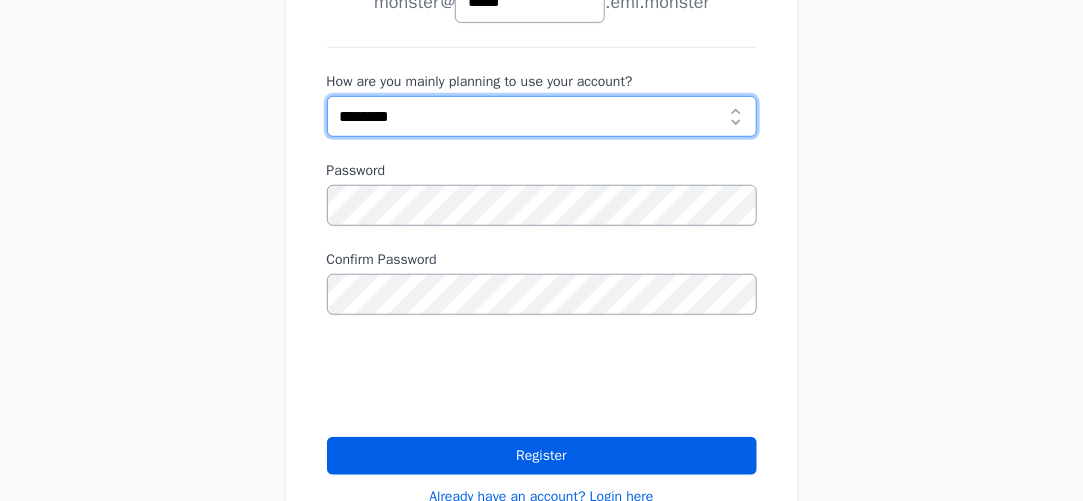 select on "**********" 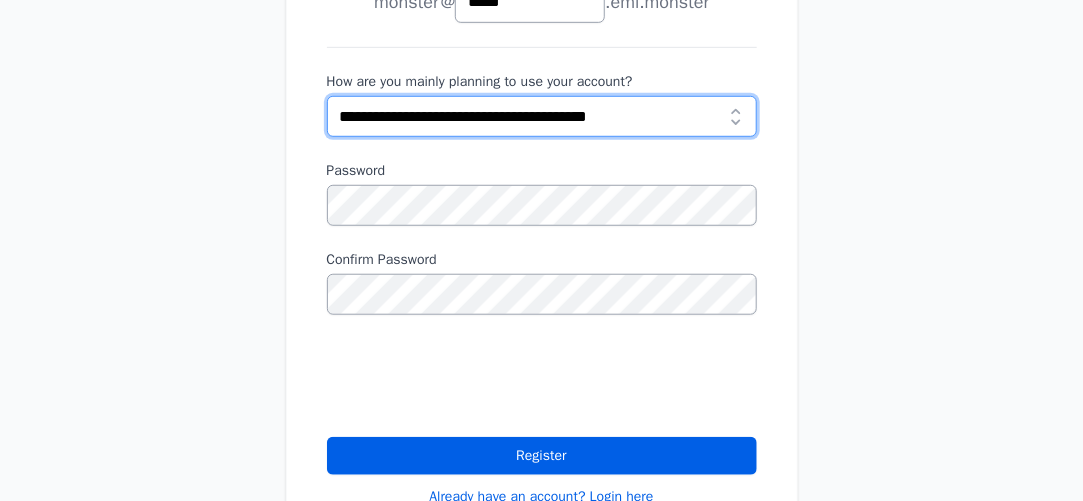 click on "**********" at bounding box center [542, 116] 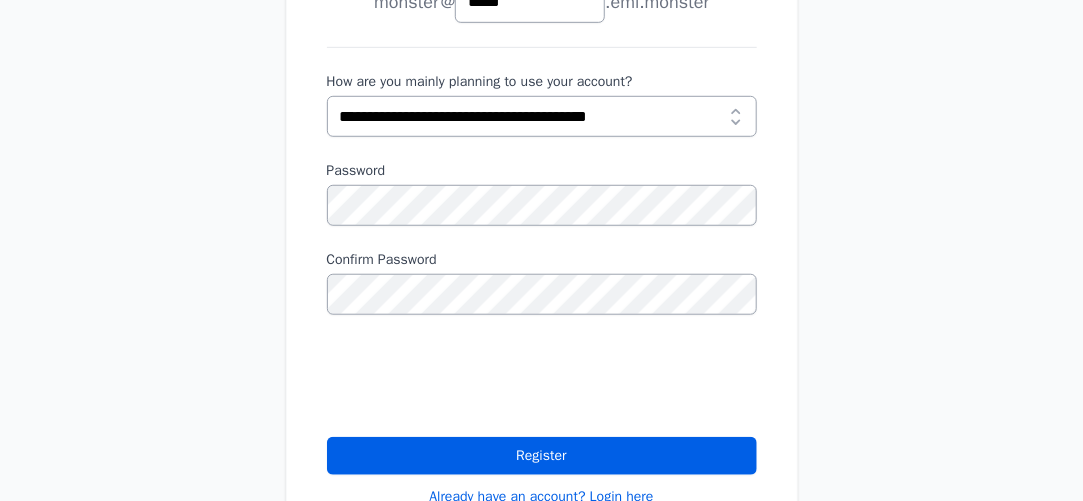 scroll, scrollTop: 600, scrollLeft: 0, axis: vertical 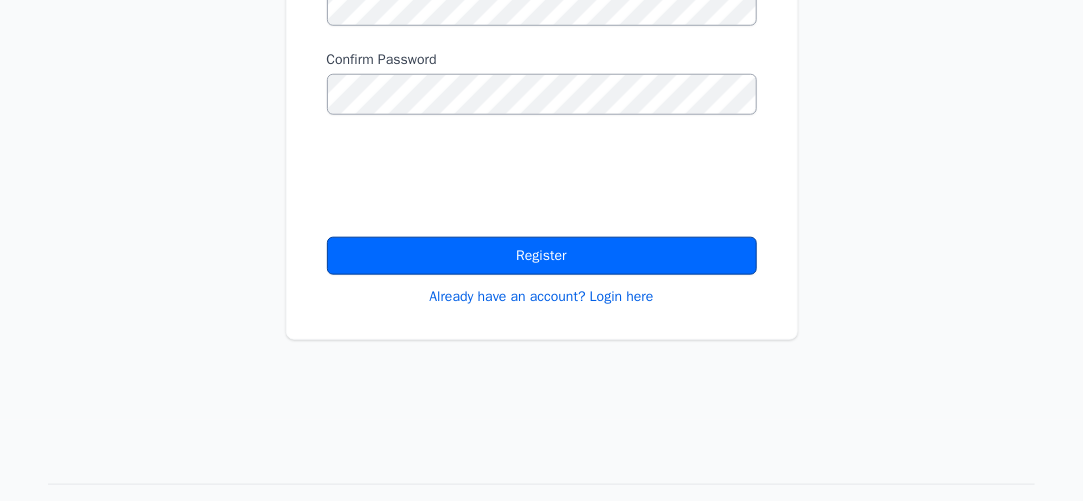 click on "Register" at bounding box center (542, 256) 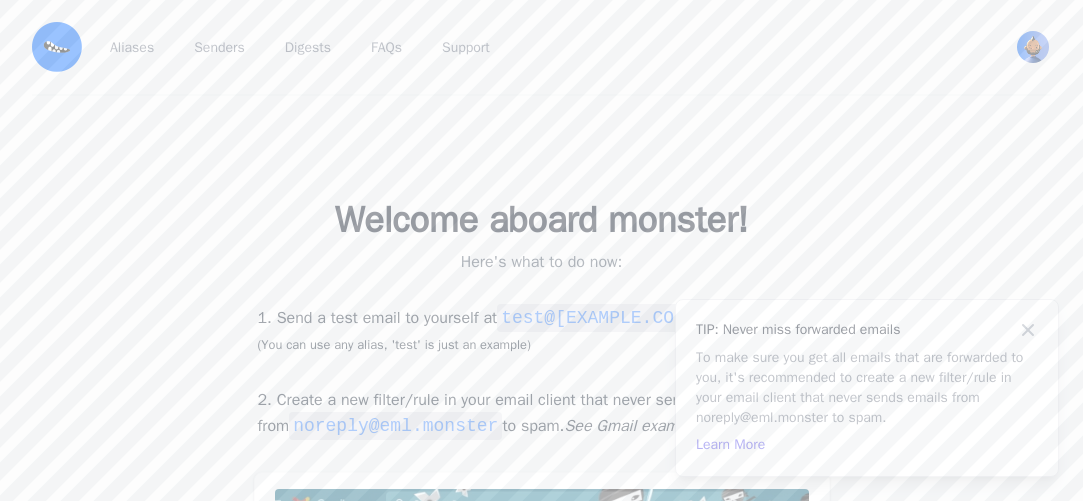 scroll, scrollTop: 0, scrollLeft: 0, axis: both 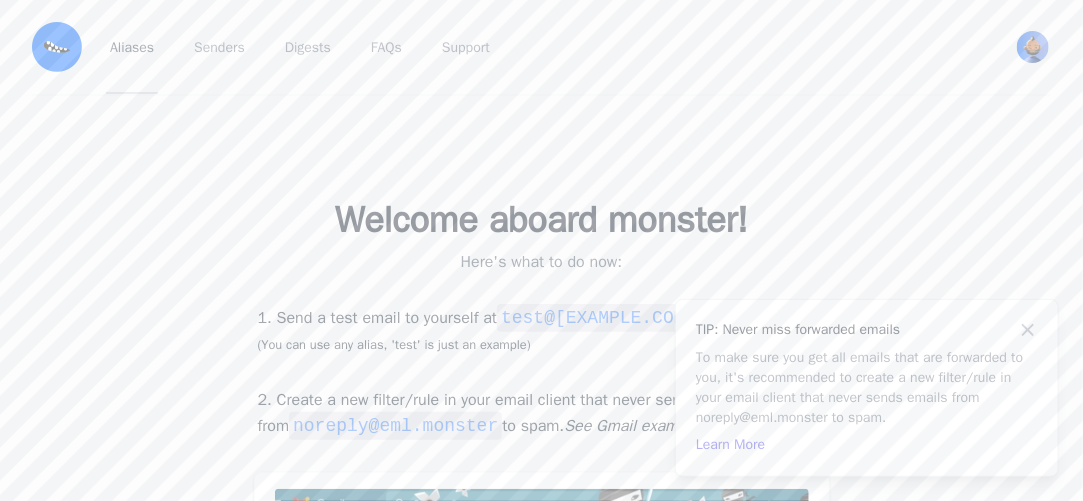 click on "Aliases" at bounding box center (132, 47) 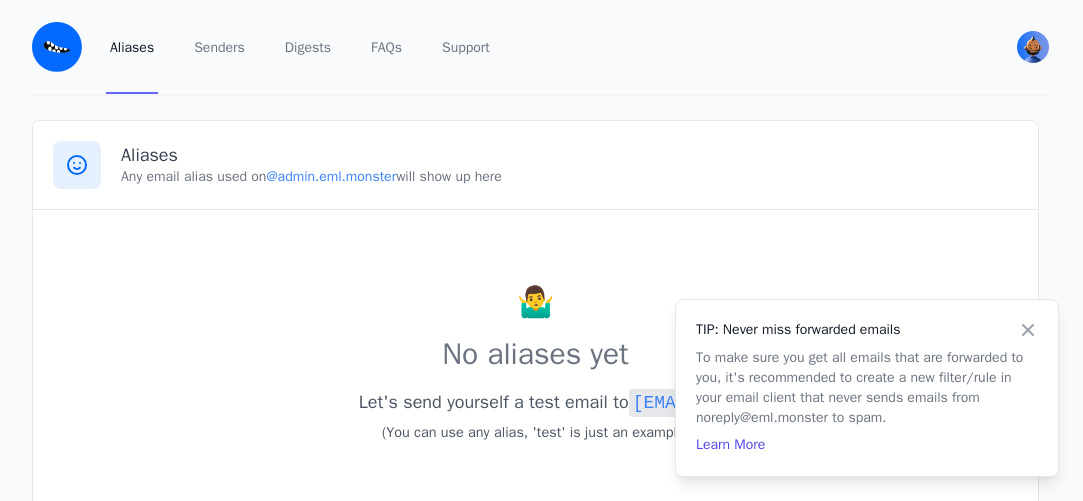 scroll, scrollTop: 0, scrollLeft: 0, axis: both 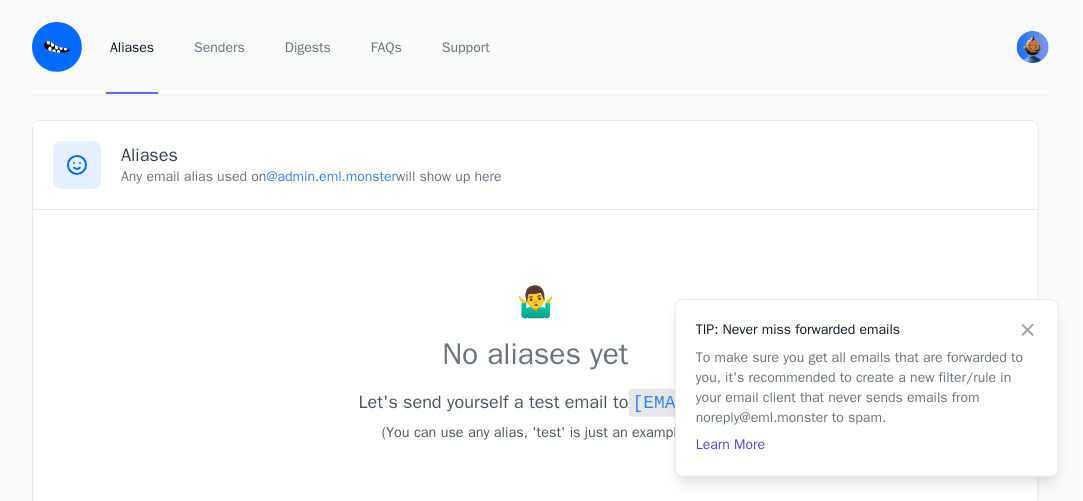 click at bounding box center [57, 47] 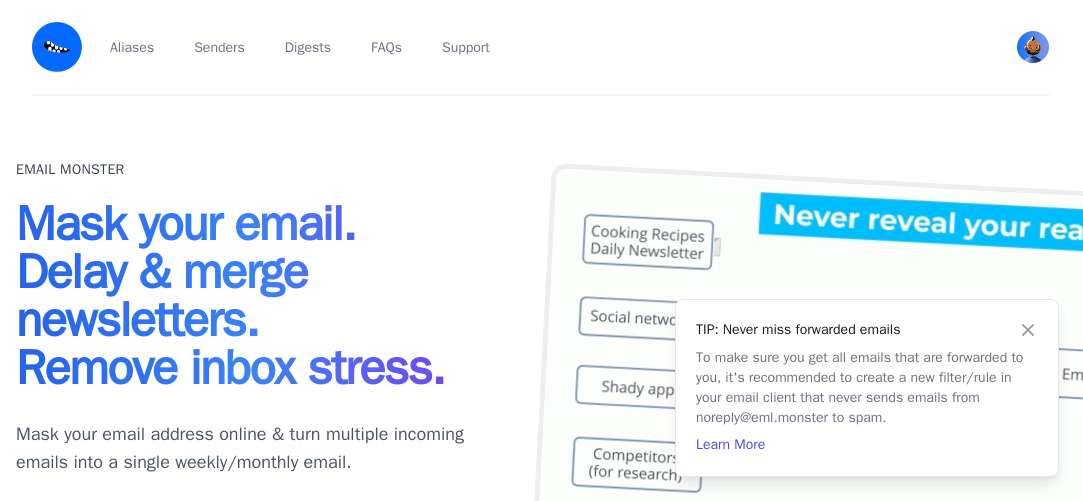 scroll, scrollTop: 0, scrollLeft: 0, axis: both 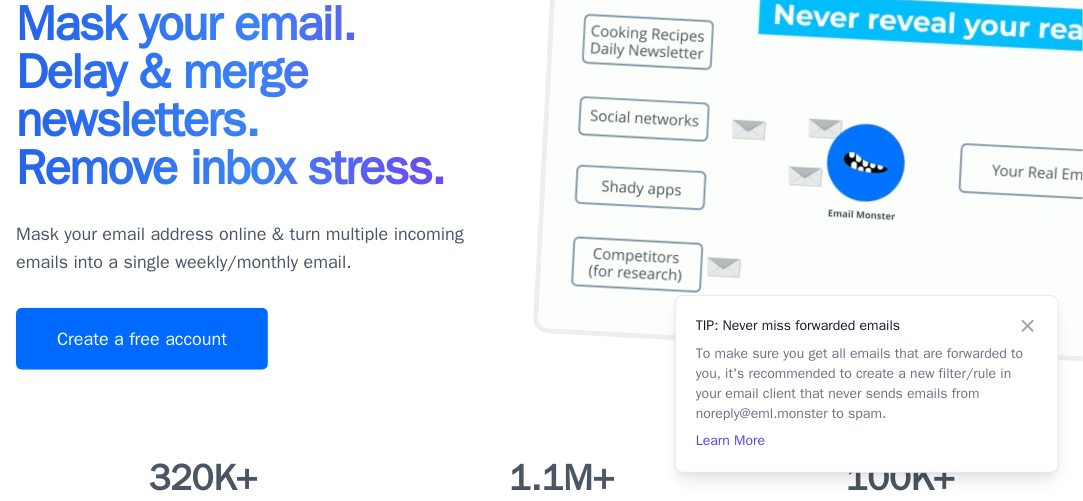 drag, startPoint x: 1040, startPoint y: 333, endPoint x: 1024, endPoint y: 334, distance: 16.03122 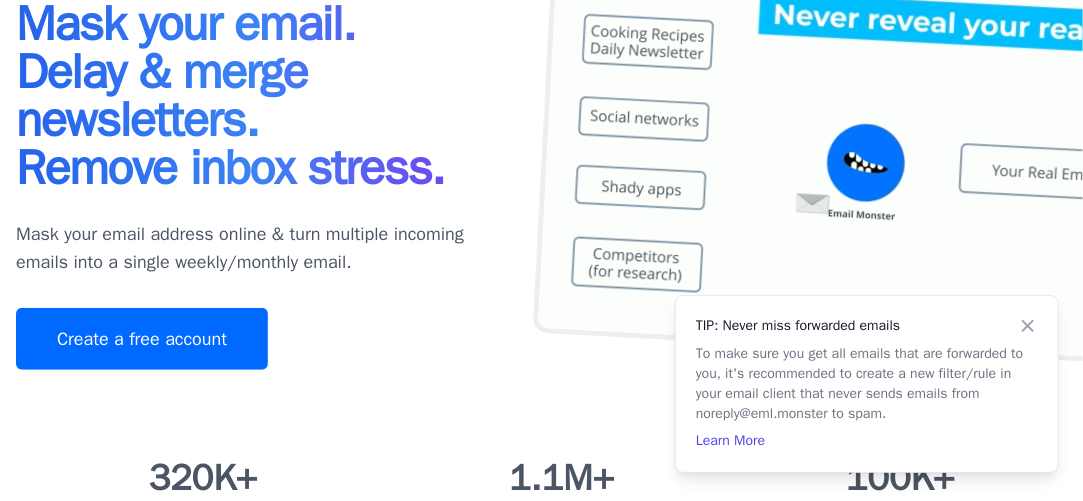 click on "TIP: Never miss forwarded emails
To make sure you get all emails that are forwarded to you, it's recommended to create a new filter/rule in your email client that never sends emails from noreply@eml.monster to spam.
Learn More" at bounding box center (867, 384) 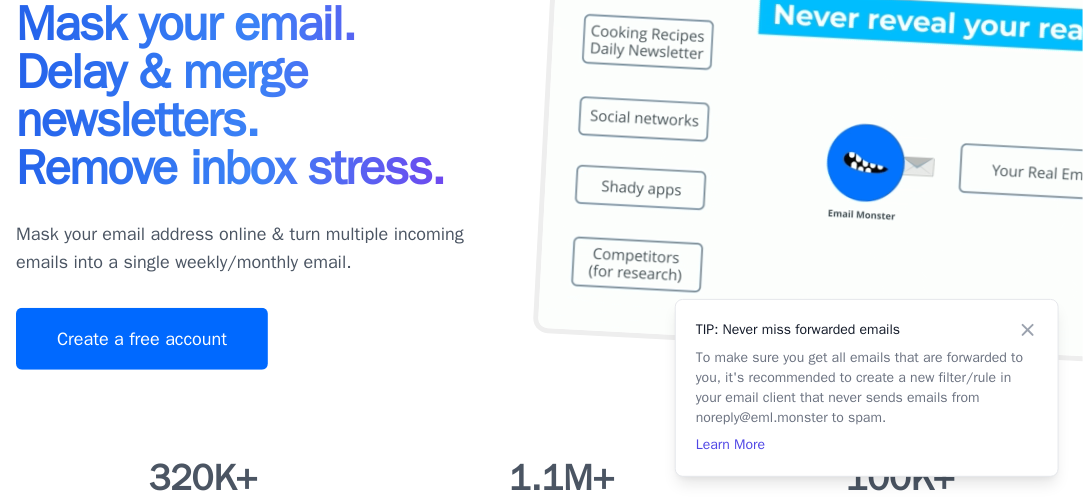 scroll, scrollTop: 201, scrollLeft: 0, axis: vertical 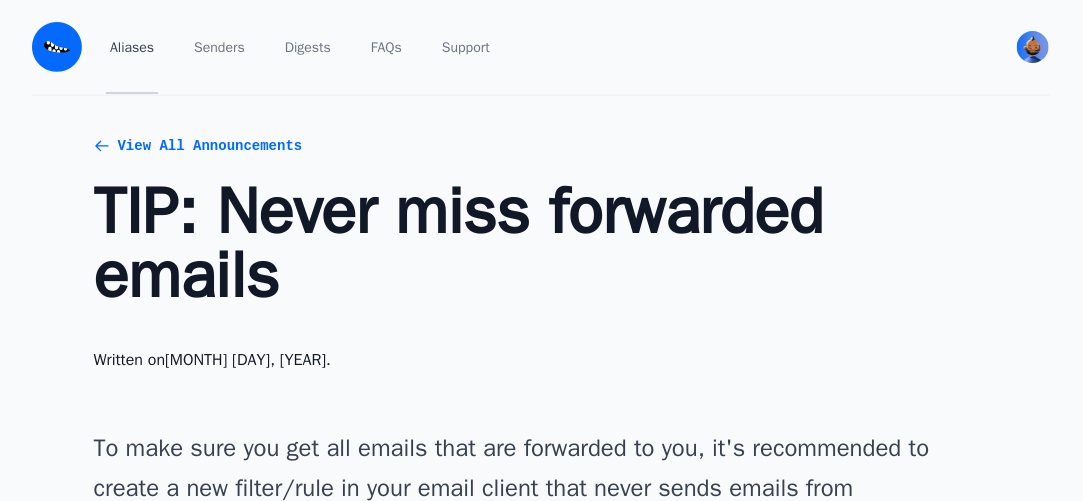 click on "Aliases" at bounding box center [132, 47] 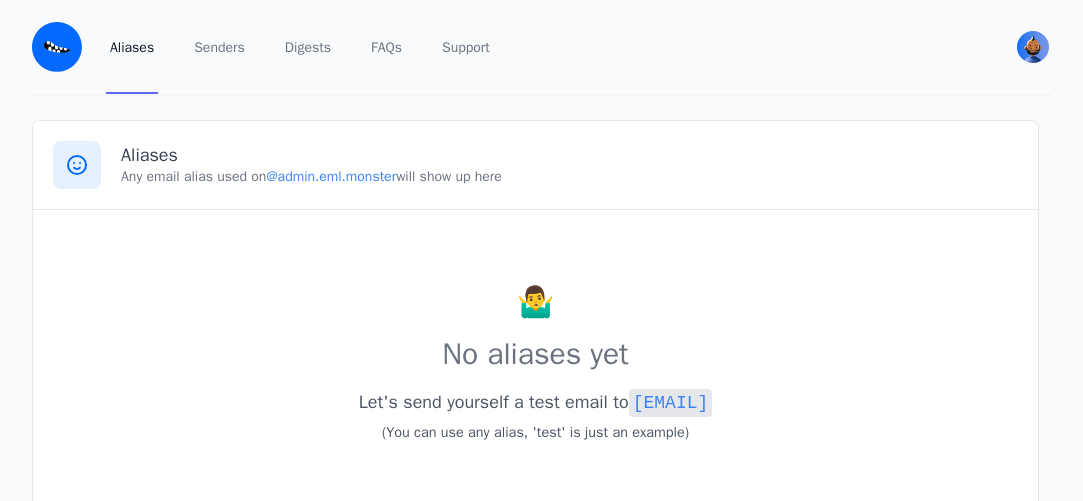 scroll, scrollTop: 0, scrollLeft: 0, axis: both 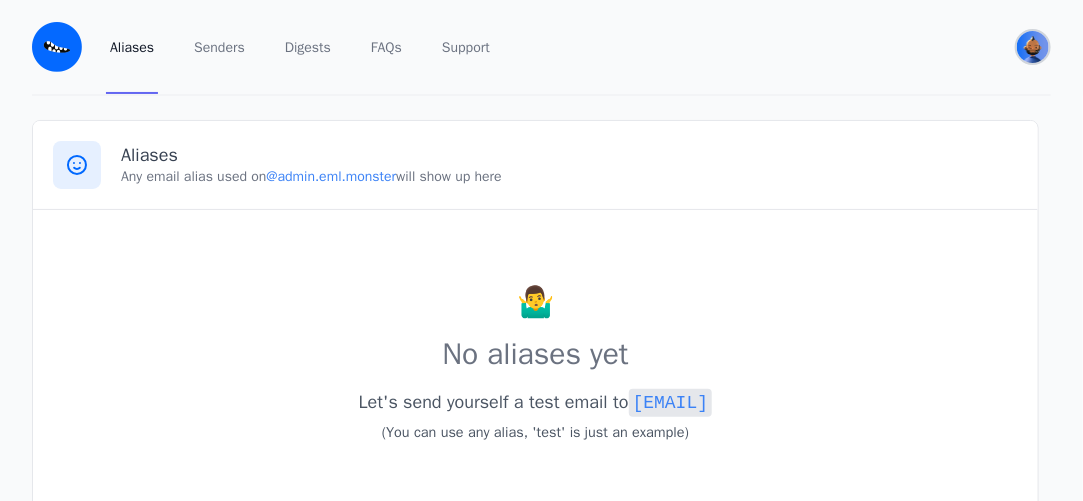 click at bounding box center [1033, 47] 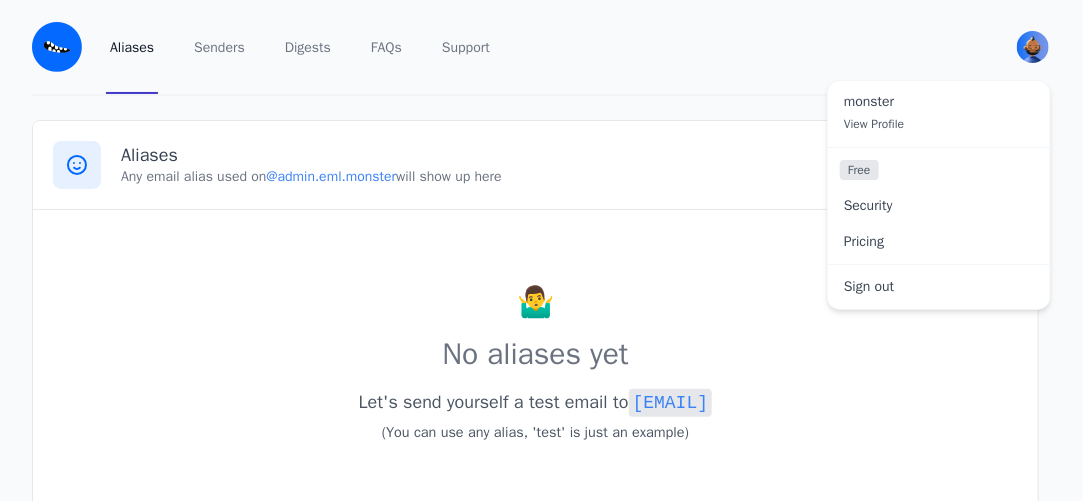 click on "Aliases" at bounding box center [132, 47] 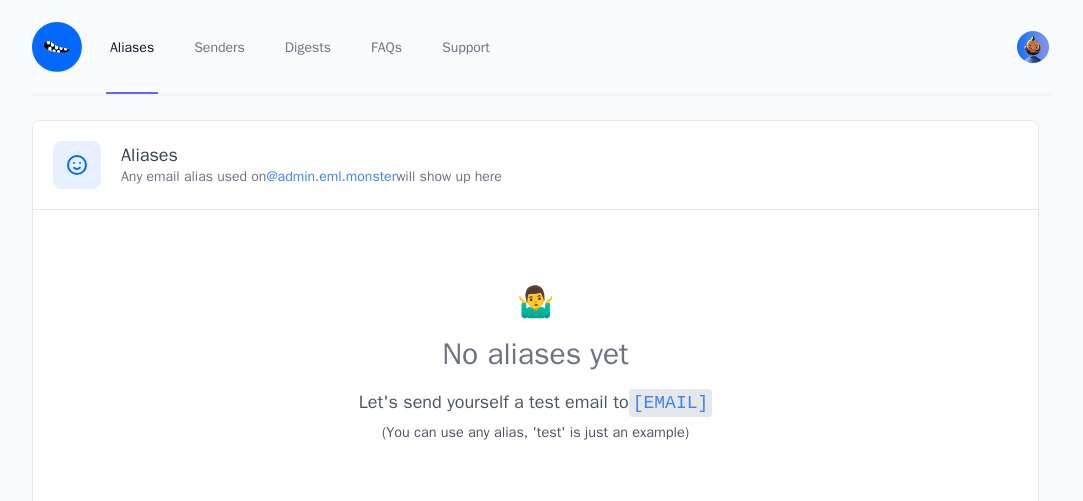 scroll, scrollTop: 0, scrollLeft: 0, axis: both 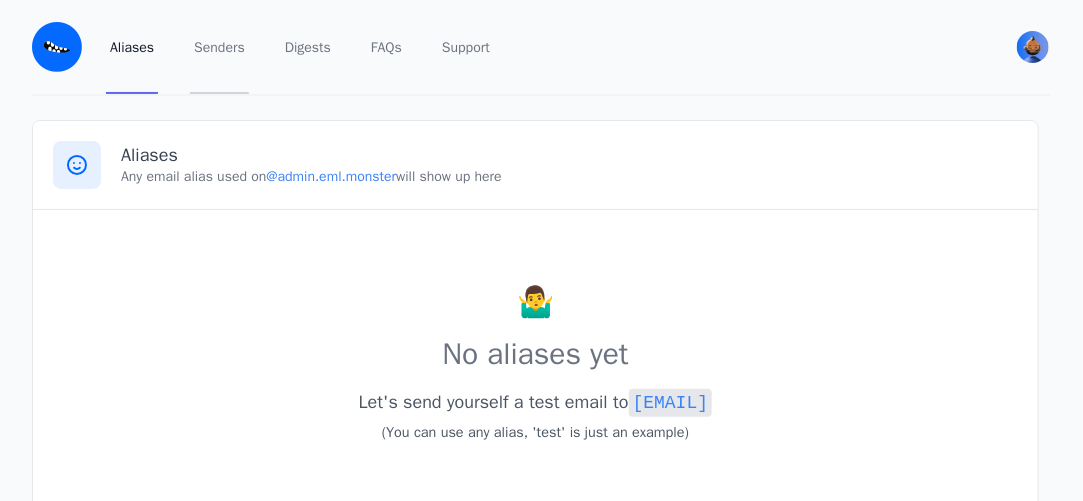 click on "Senders" at bounding box center (219, 47) 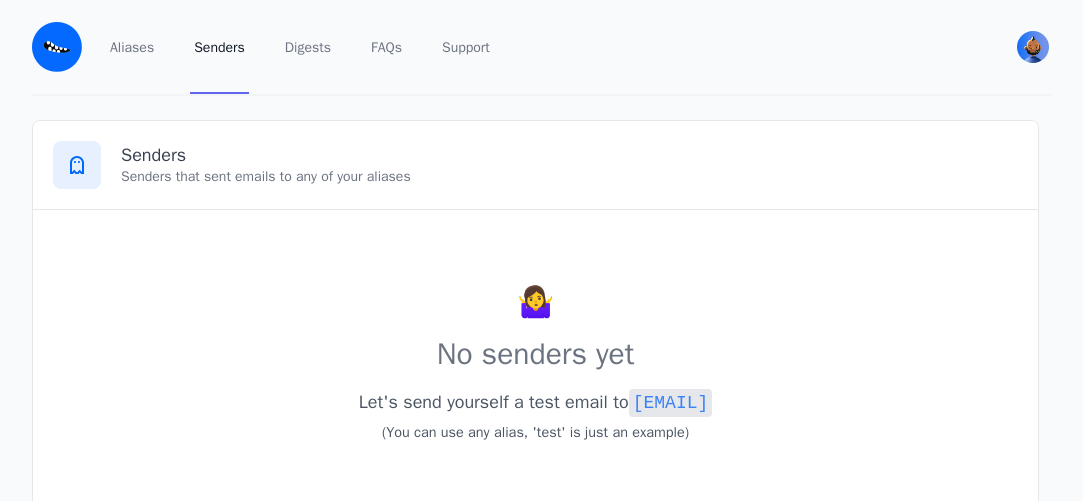 scroll, scrollTop: 0, scrollLeft: 0, axis: both 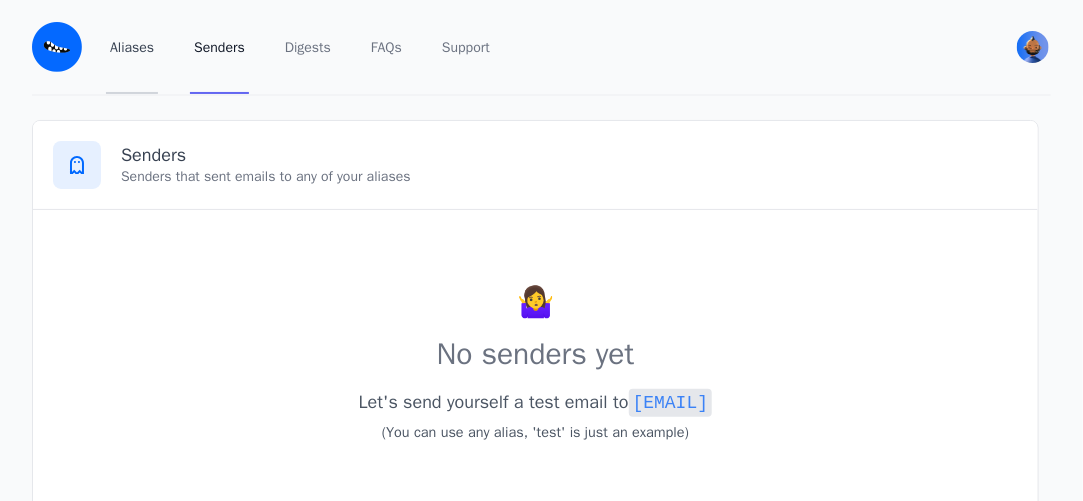 click on "Aliases" at bounding box center [132, 47] 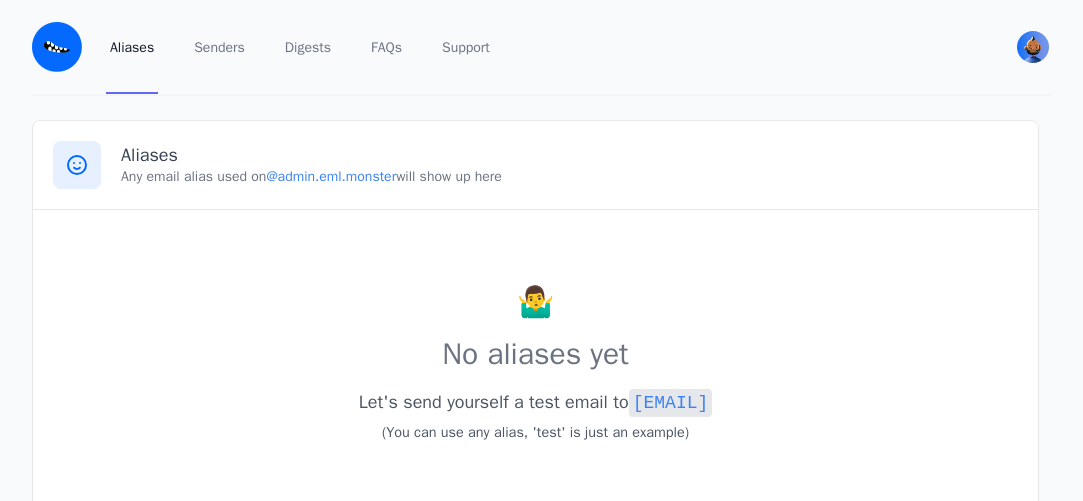 scroll, scrollTop: 0, scrollLeft: 0, axis: both 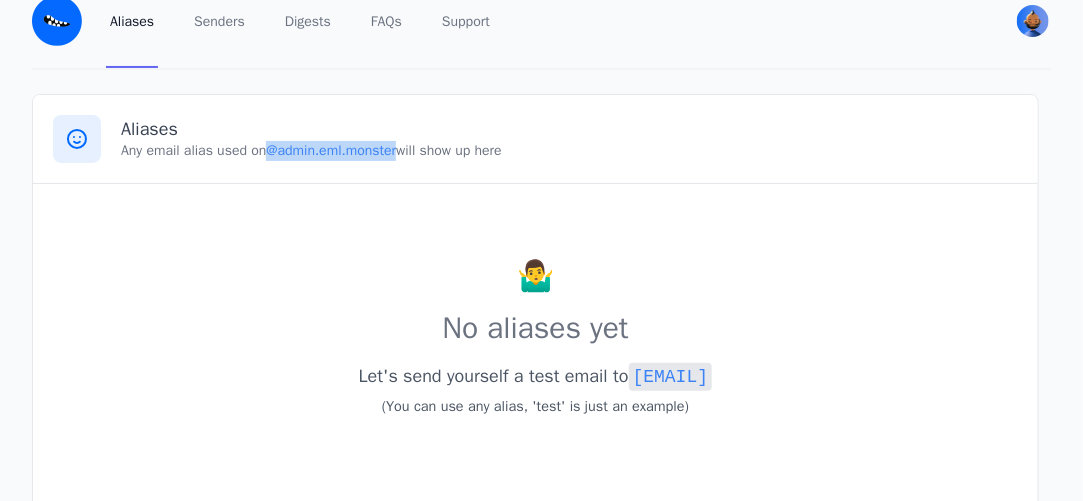 drag, startPoint x: 412, startPoint y: 151, endPoint x: 274, endPoint y: 147, distance: 138.05795 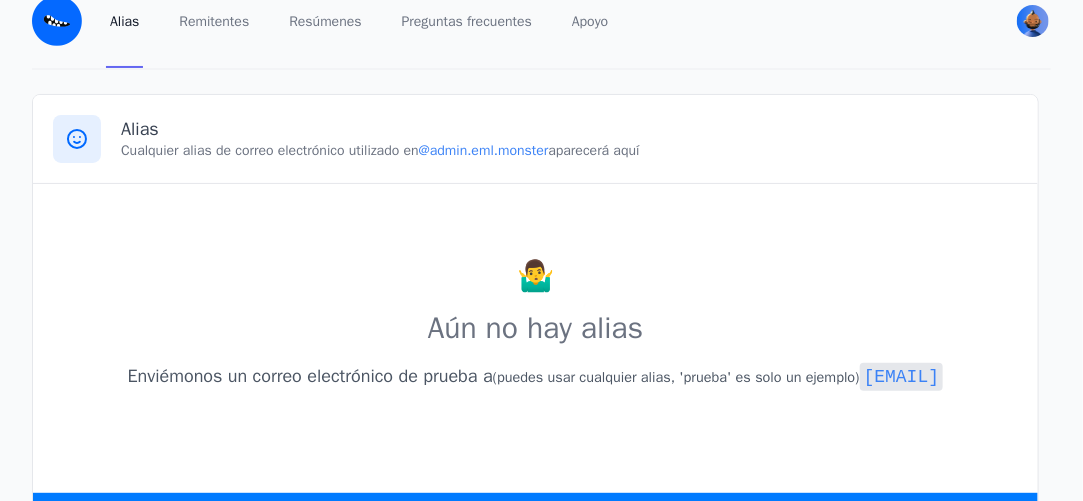 drag, startPoint x: 685, startPoint y: 401, endPoint x: 454, endPoint y: 419, distance: 231.70024 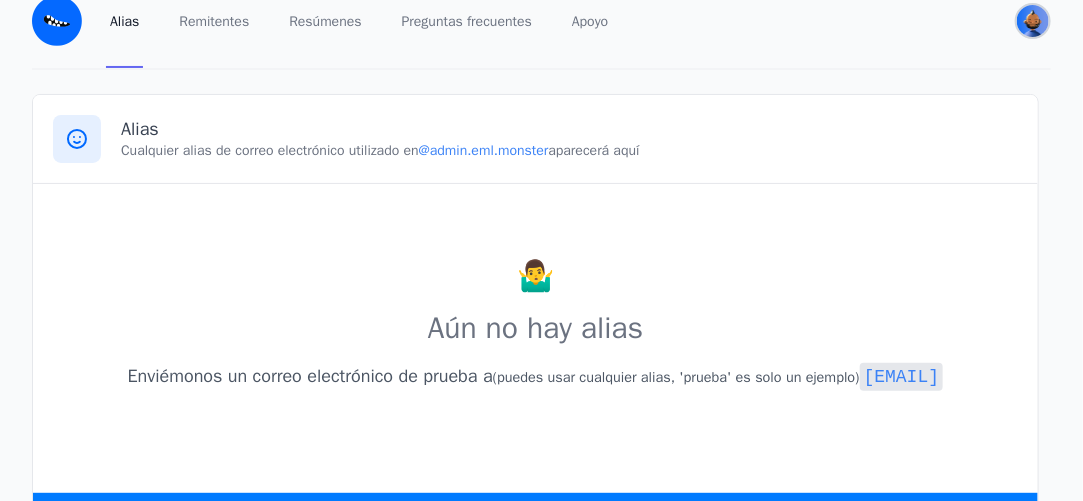 click at bounding box center (1033, 21) 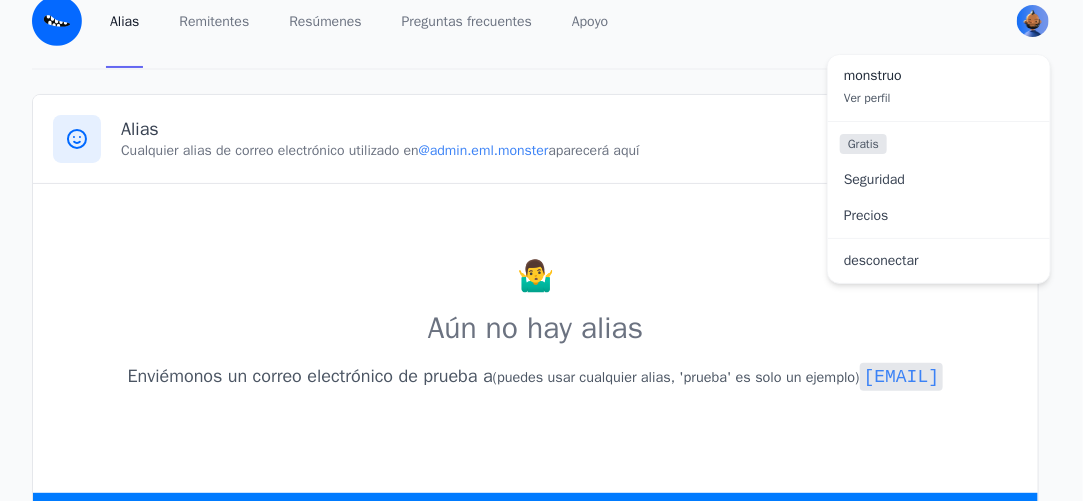 click on "monstruo
Ver perfil" at bounding box center (939, 88) 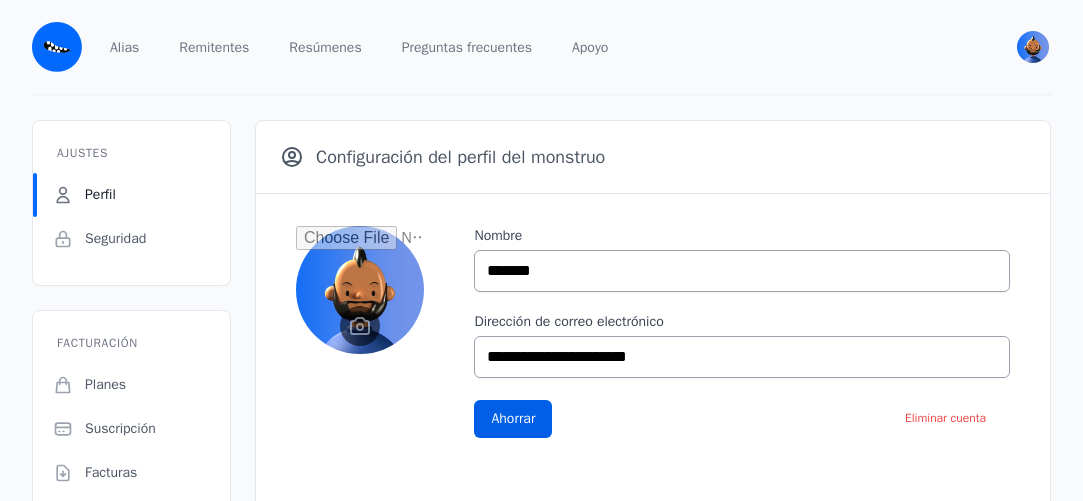scroll, scrollTop: 0, scrollLeft: 0, axis: both 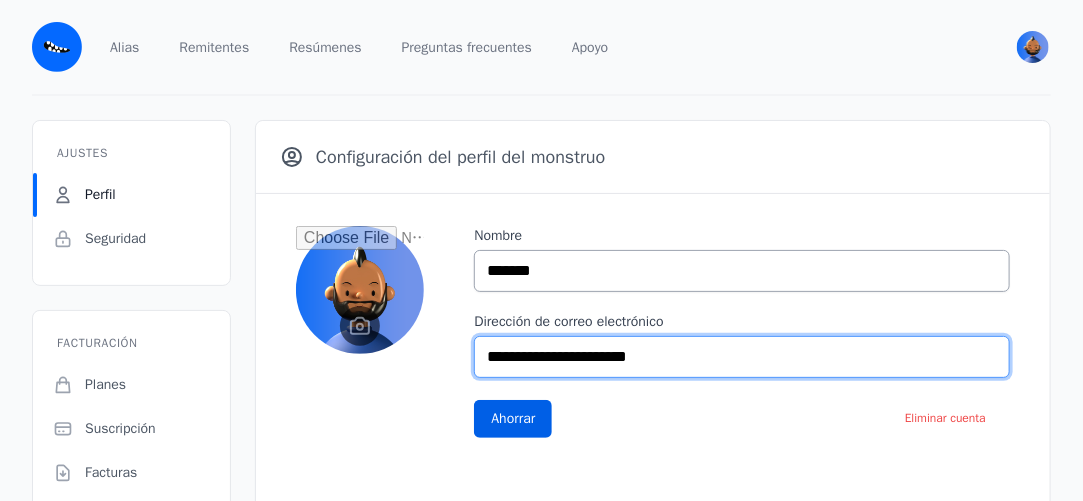 click on "**********" at bounding box center (742, 357) 